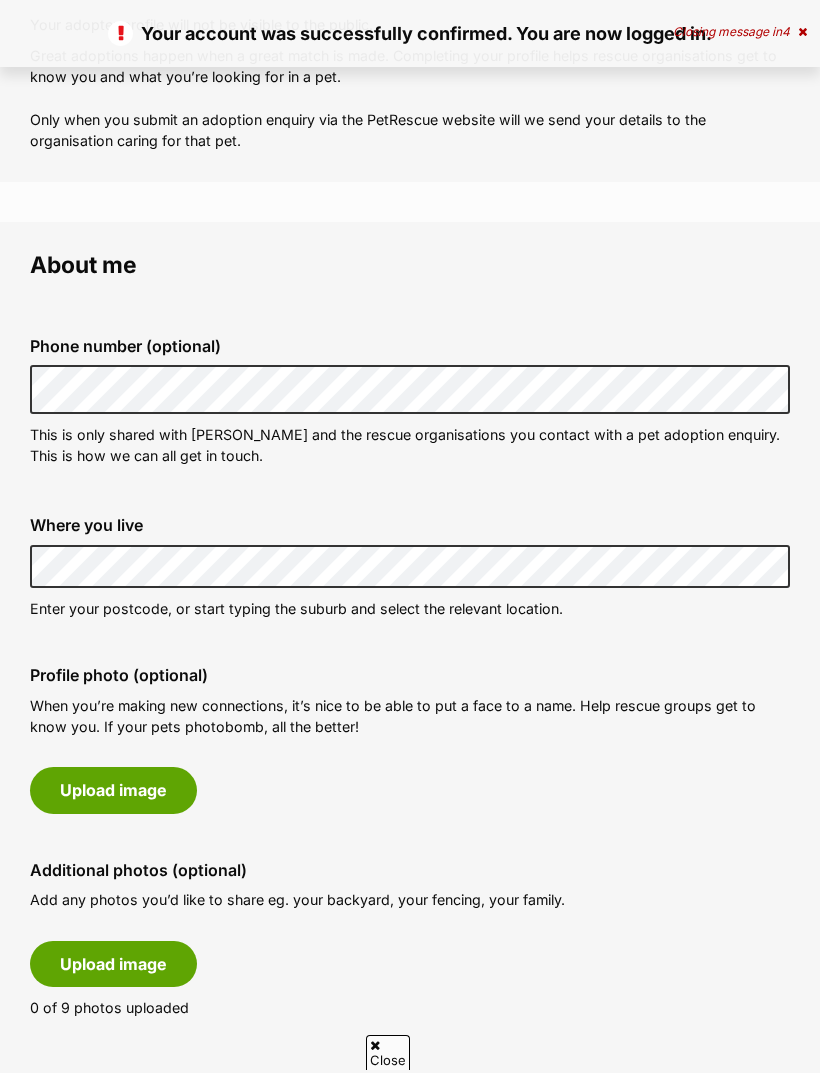 scroll, scrollTop: 356, scrollLeft: 0, axis: vertical 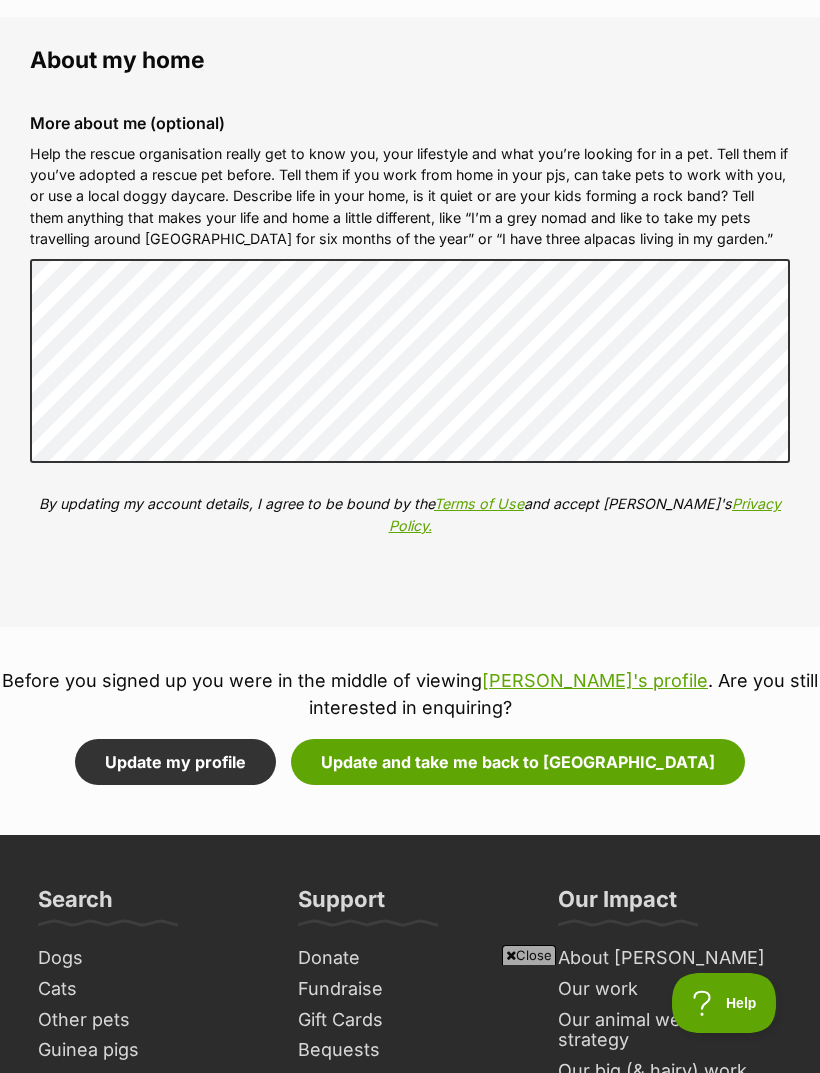 click on "Update and take me back to Tama" at bounding box center [518, 762] 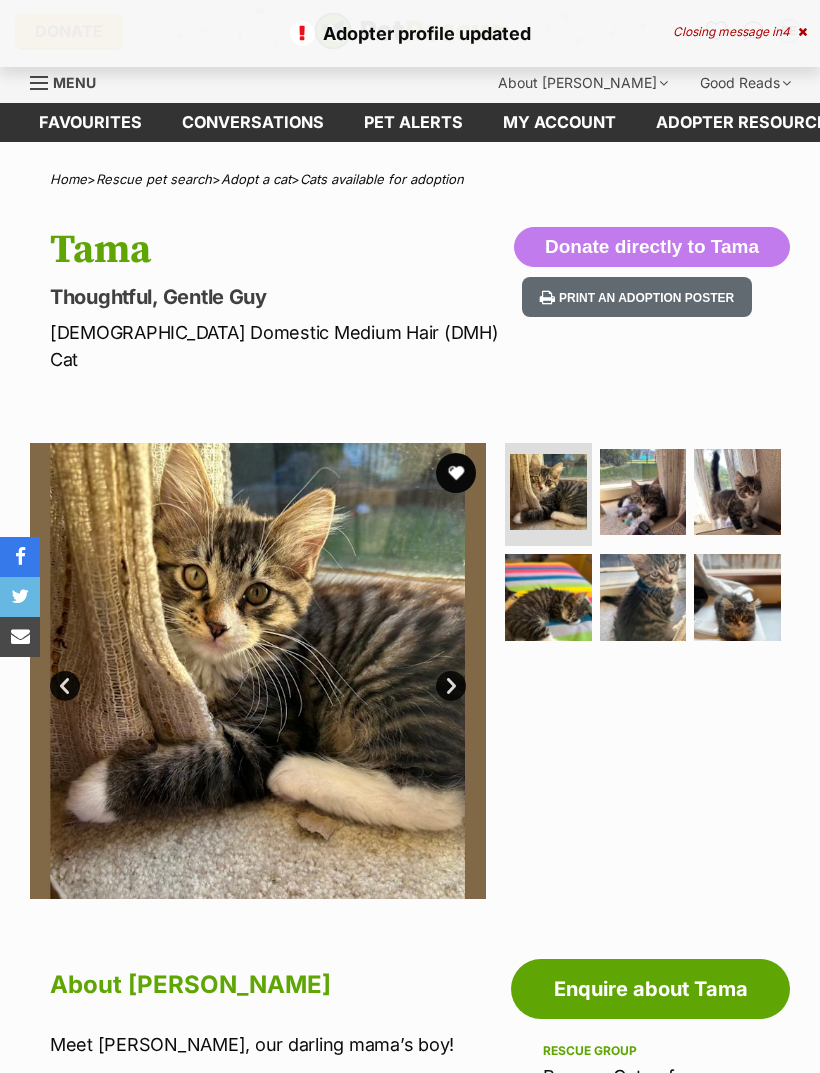 scroll, scrollTop: 0, scrollLeft: 0, axis: both 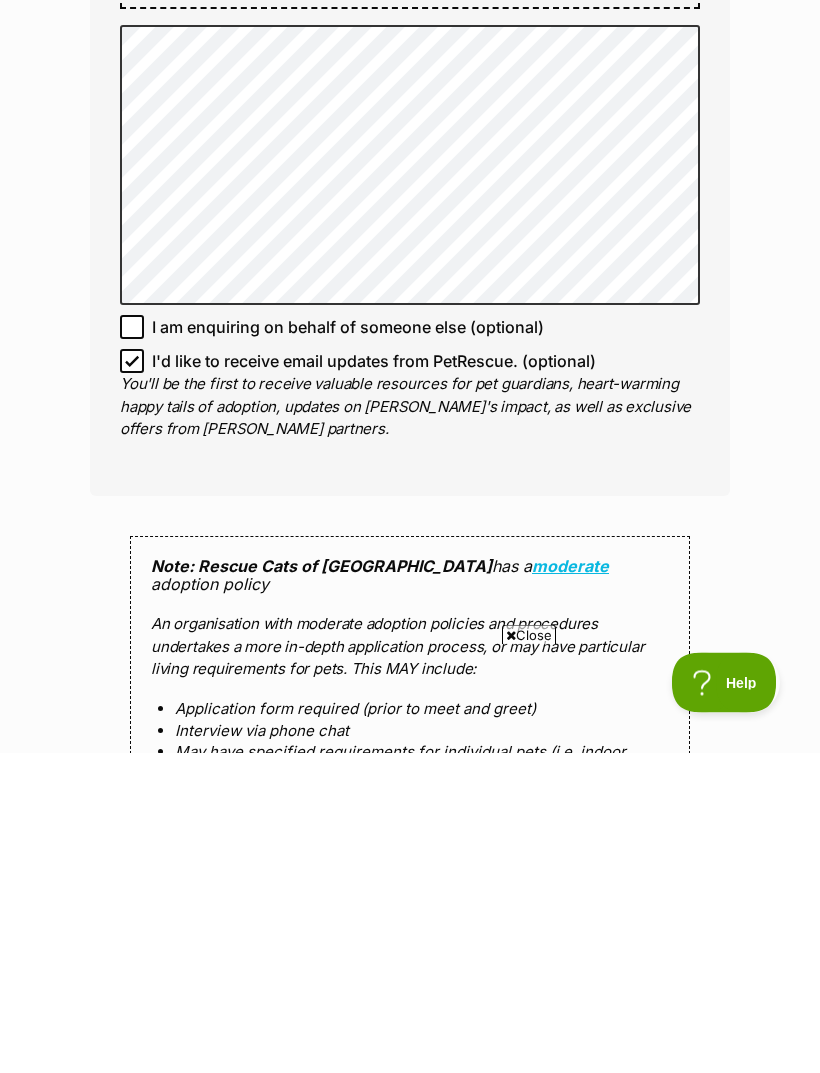 click on "I'd like to receive email updates from PetRescue. (optional)" at bounding box center (374, 682) 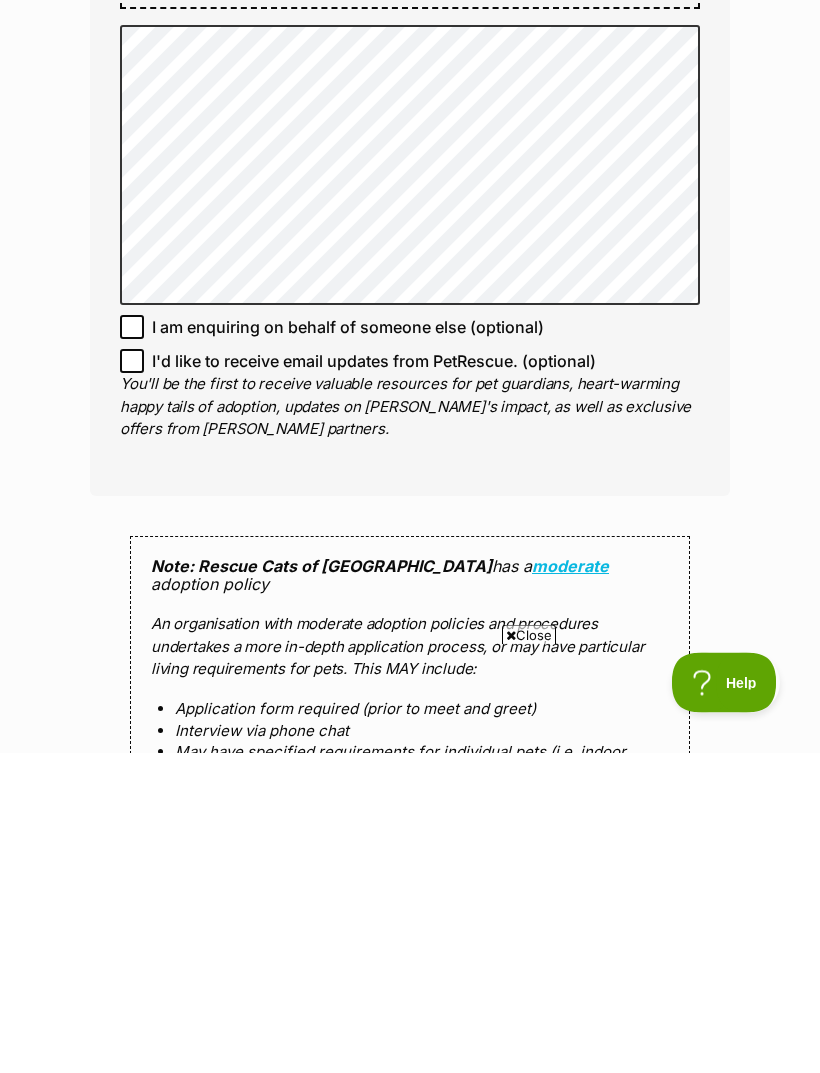 scroll, scrollTop: 1390, scrollLeft: 0, axis: vertical 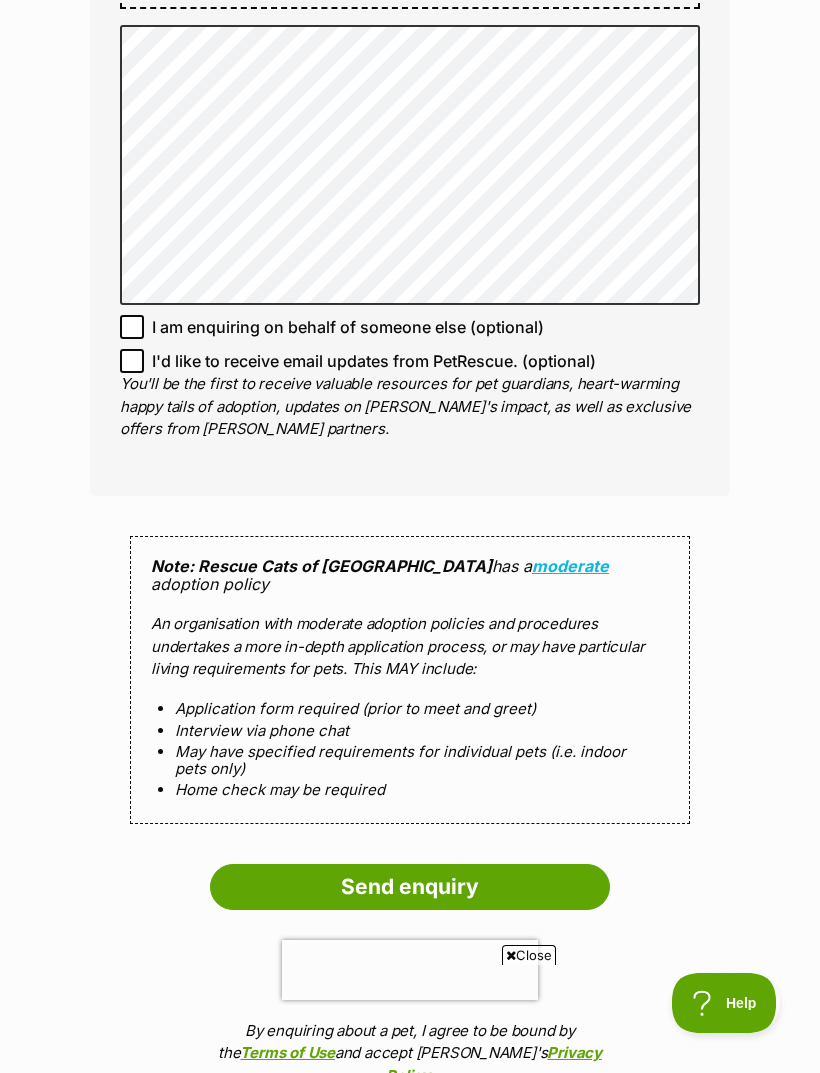 click on "I am enquiring on behalf of someone else (optional)" at bounding box center (132, 327) 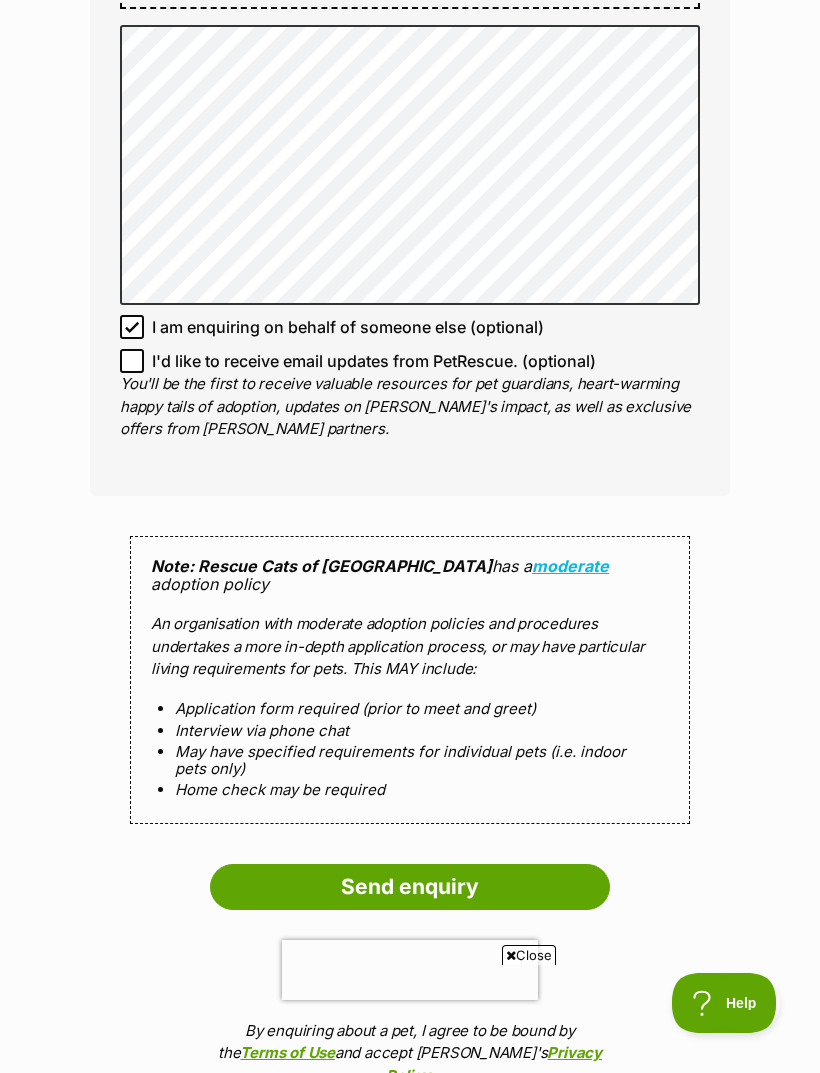 click on "I am enquiring on behalf of someone else (optional)" at bounding box center [132, 327] 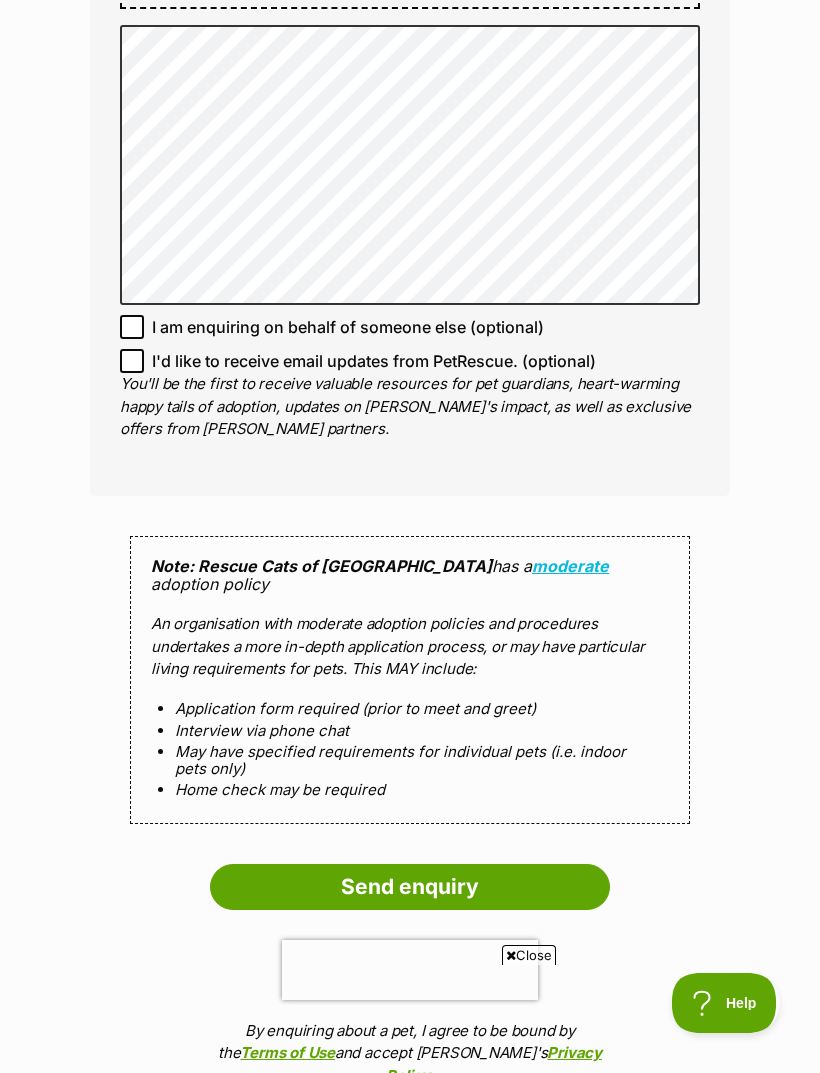 click on "Send enquiry" at bounding box center (410, 887) 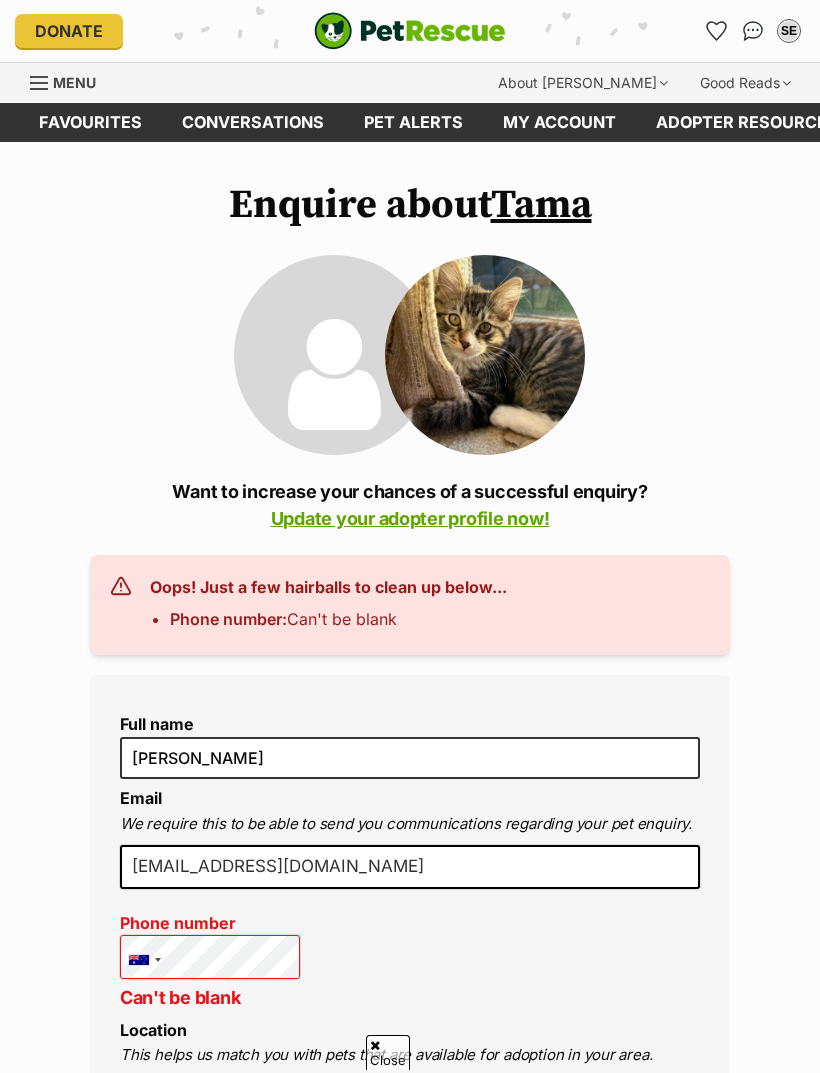 scroll, scrollTop: 315, scrollLeft: 0, axis: vertical 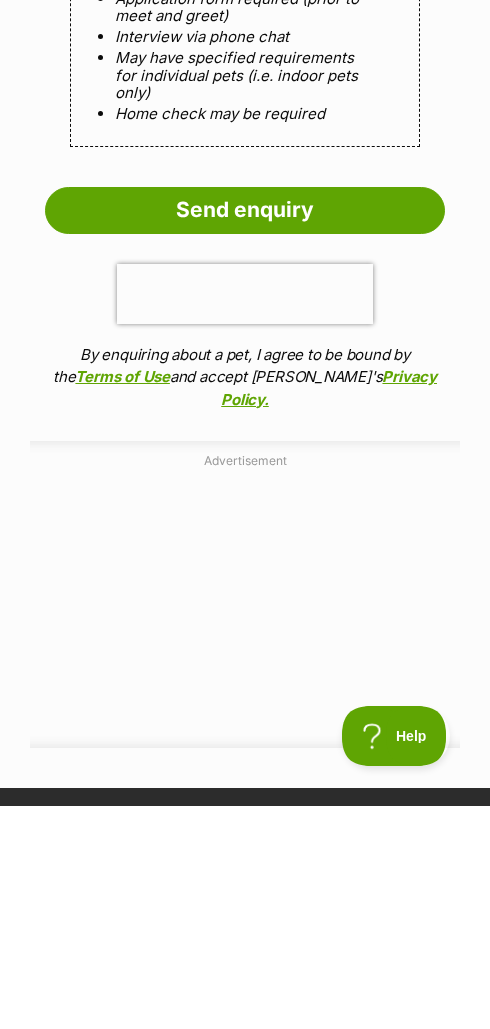 click on "Send enquiry" at bounding box center (245, 433) 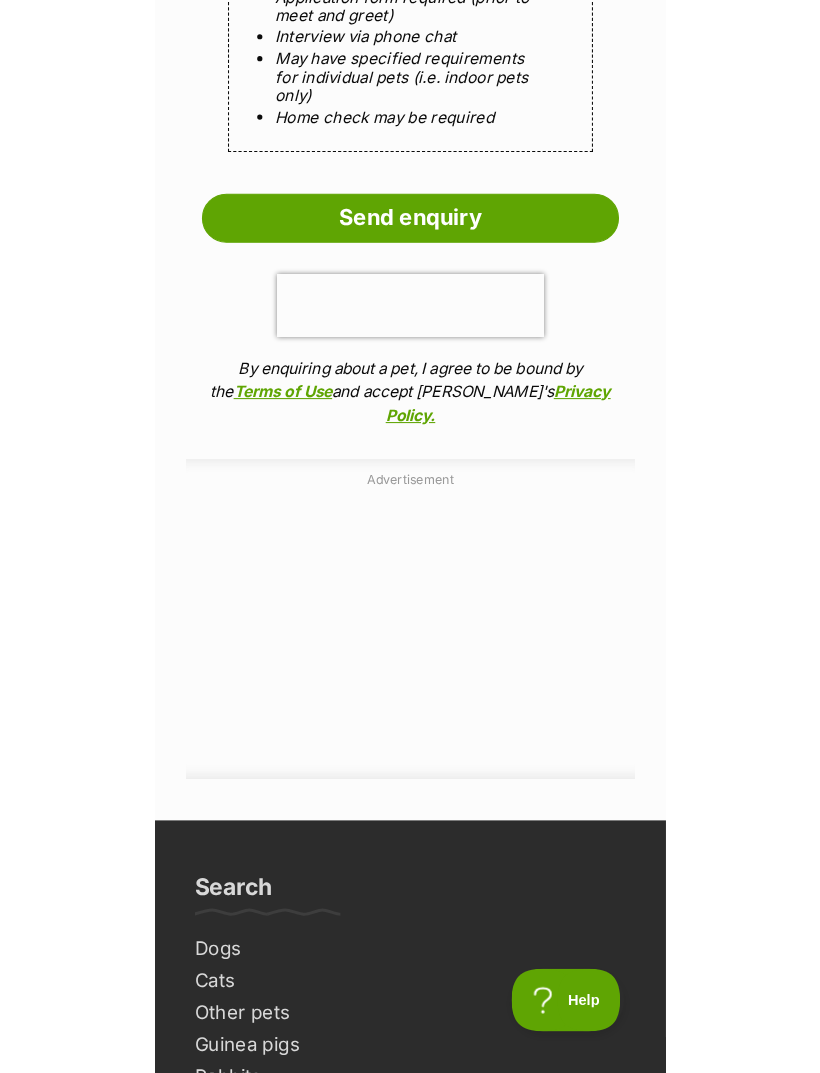 scroll, scrollTop: 1766, scrollLeft: 0, axis: vertical 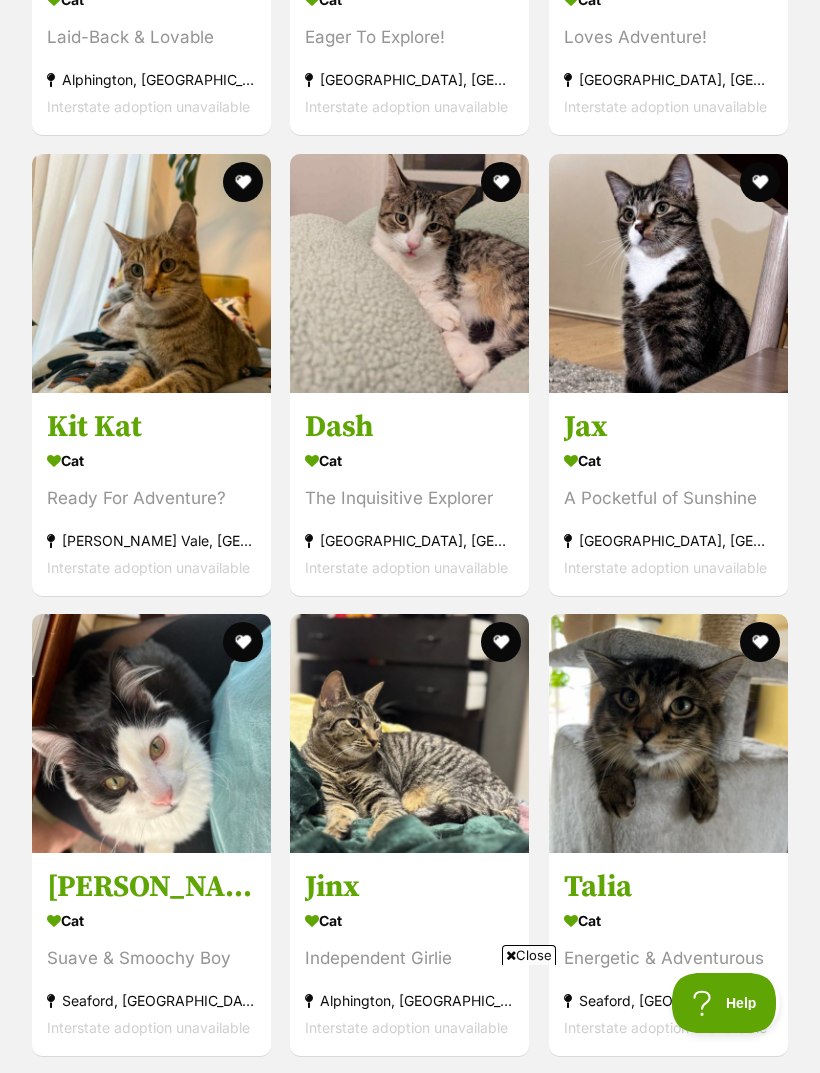 click at bounding box center (151, 273) 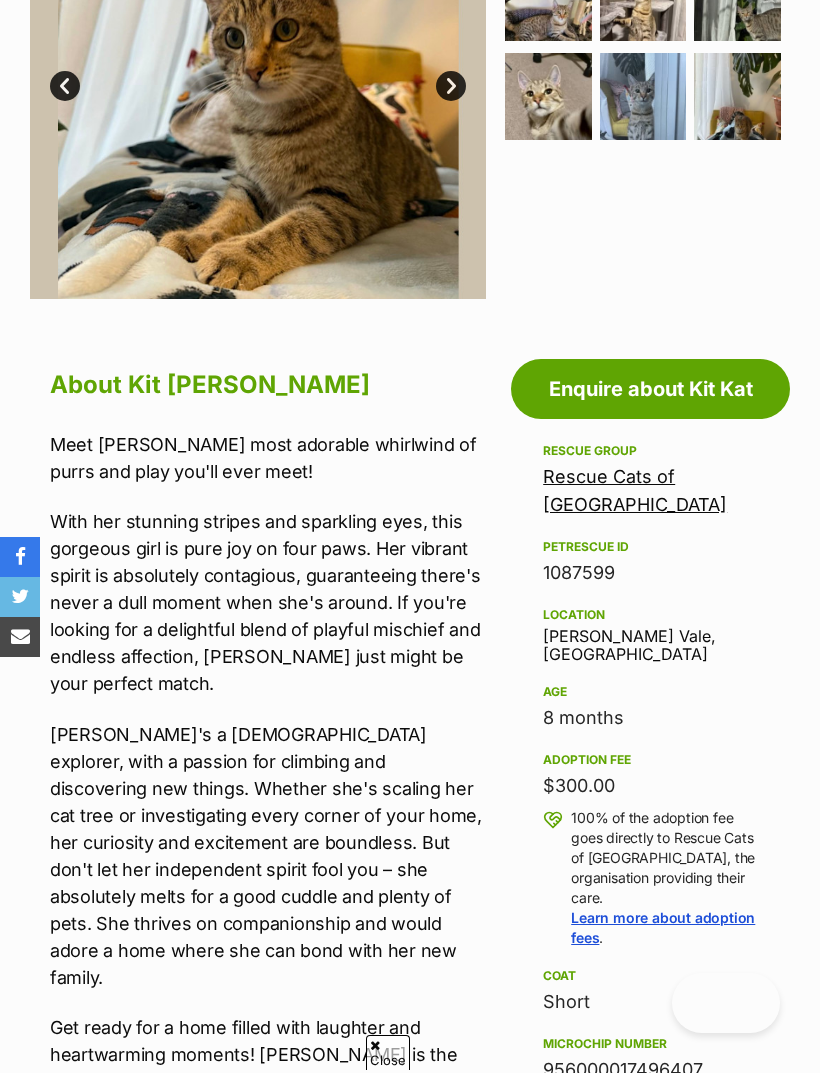 scroll, scrollTop: 0, scrollLeft: 0, axis: both 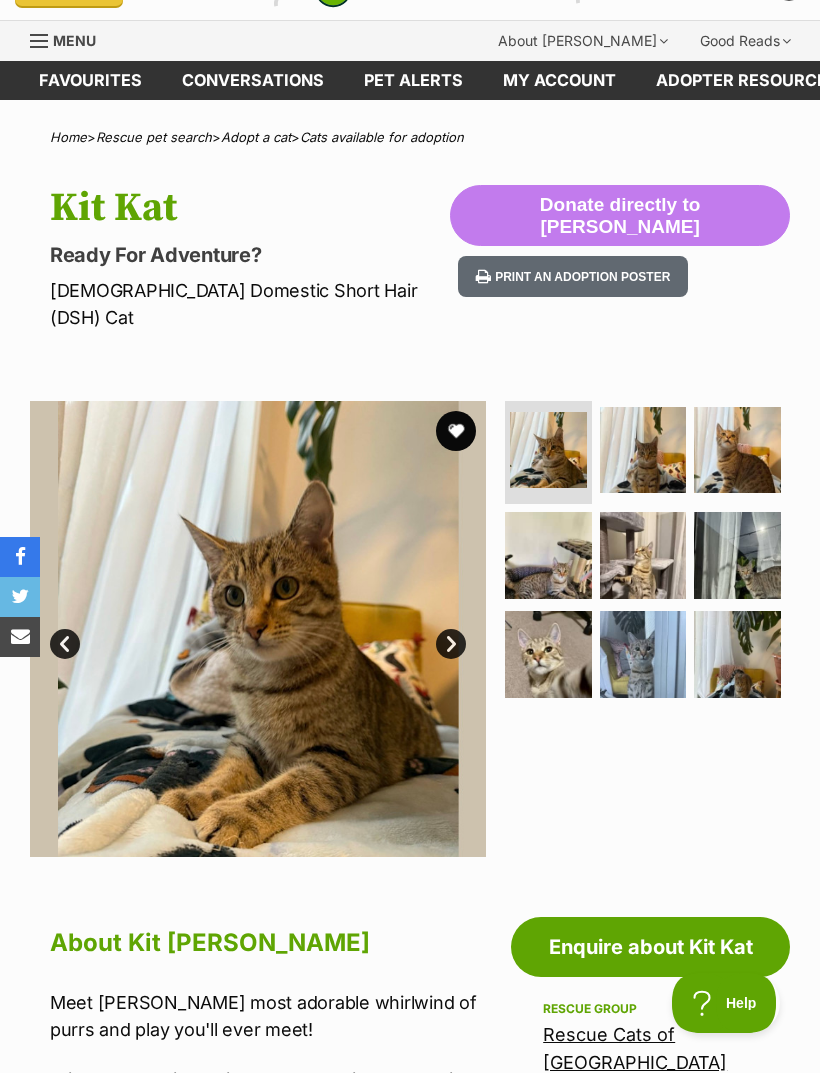 click at bounding box center [548, 654] 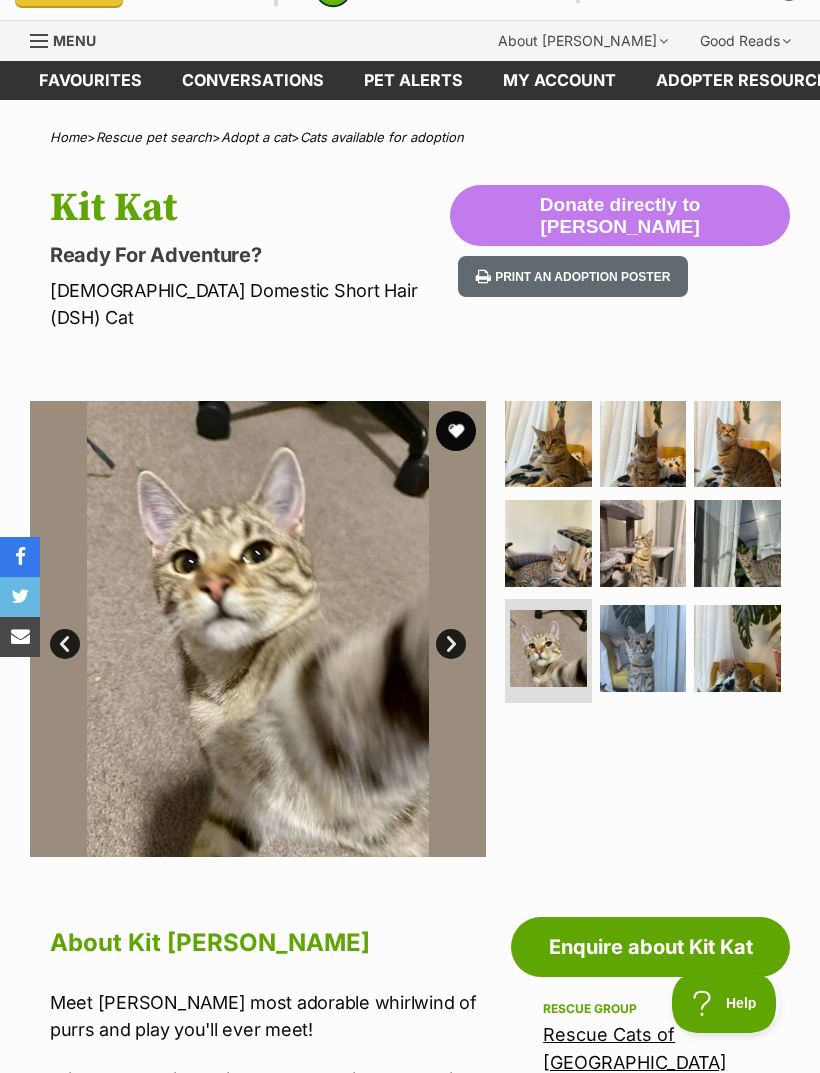 scroll, scrollTop: 0, scrollLeft: 0, axis: both 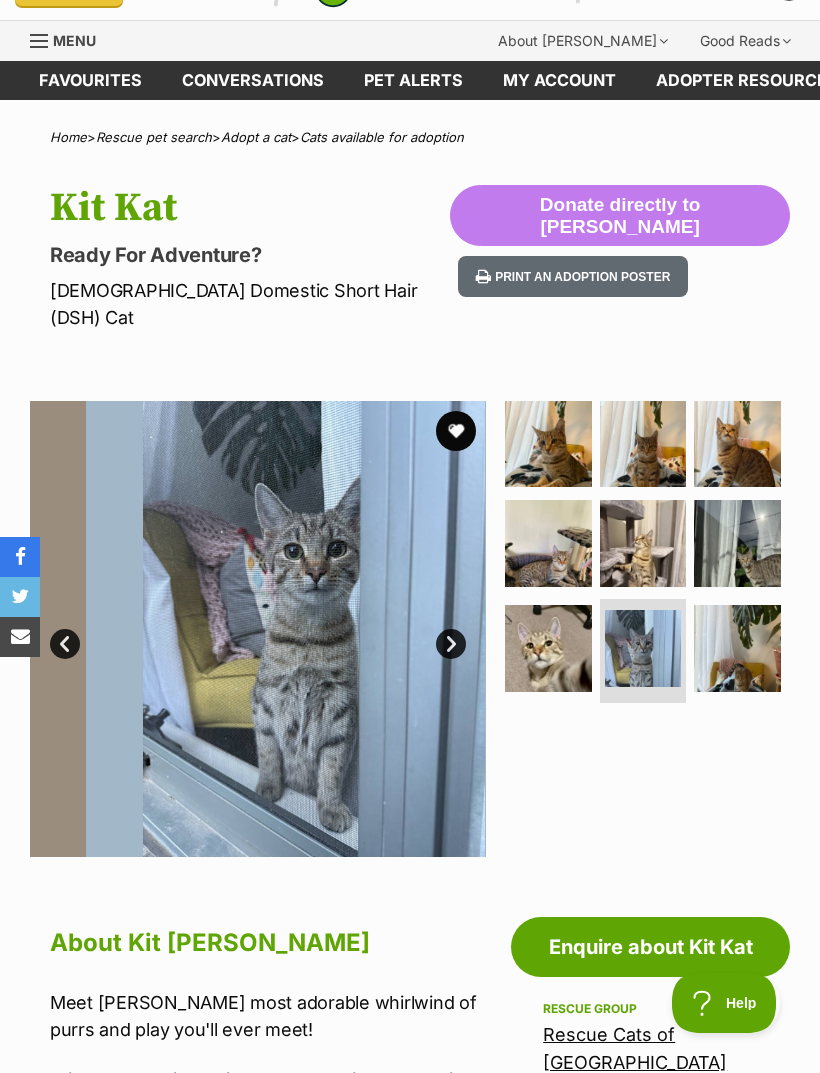 click at bounding box center [643, 543] 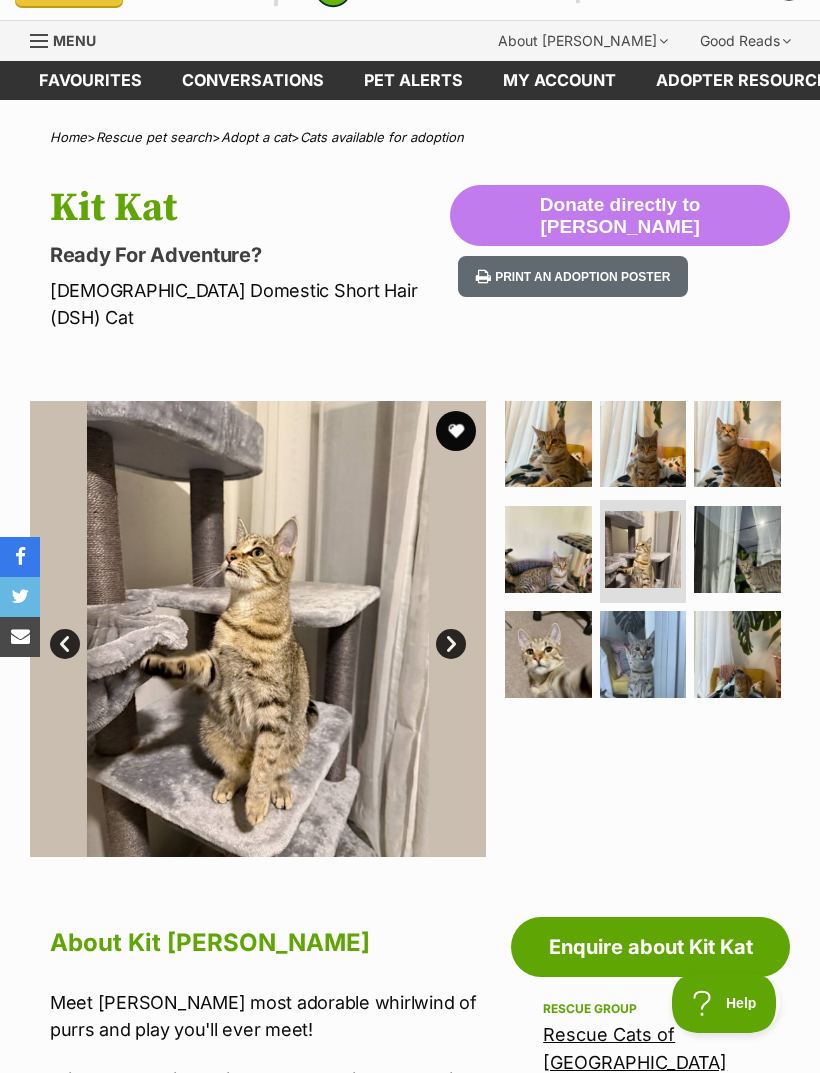click at bounding box center [737, 654] 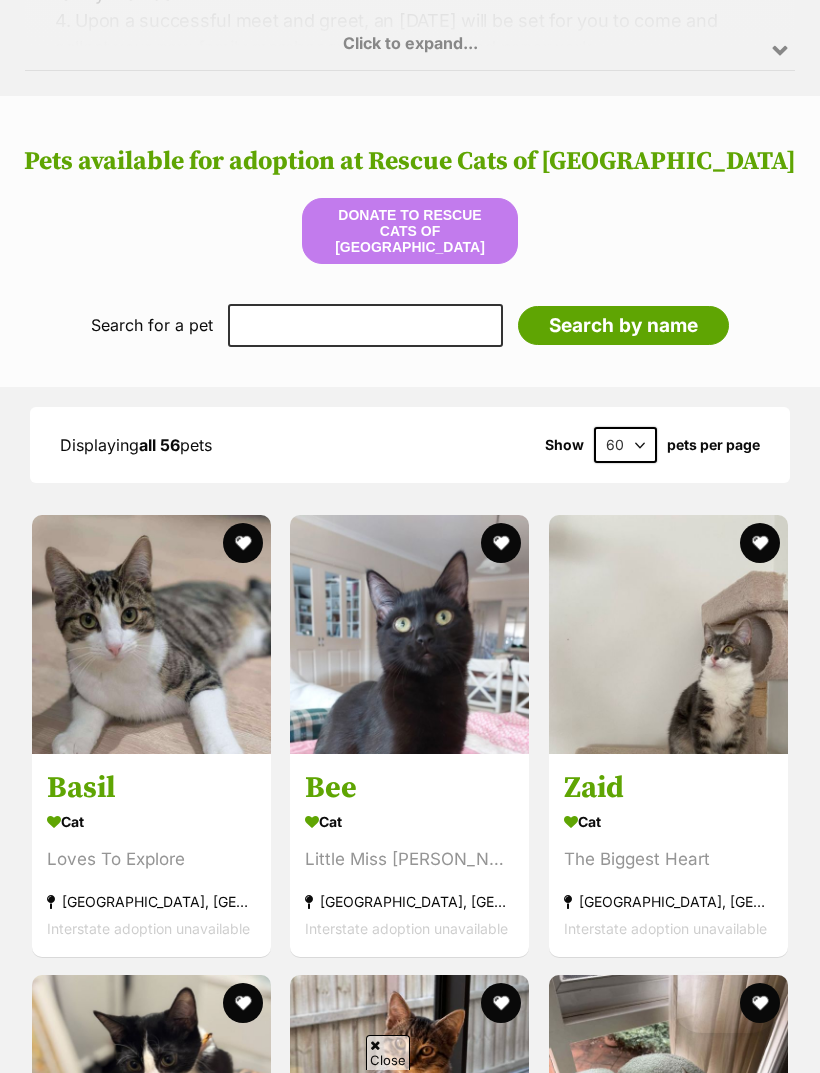 scroll, scrollTop: 0, scrollLeft: 0, axis: both 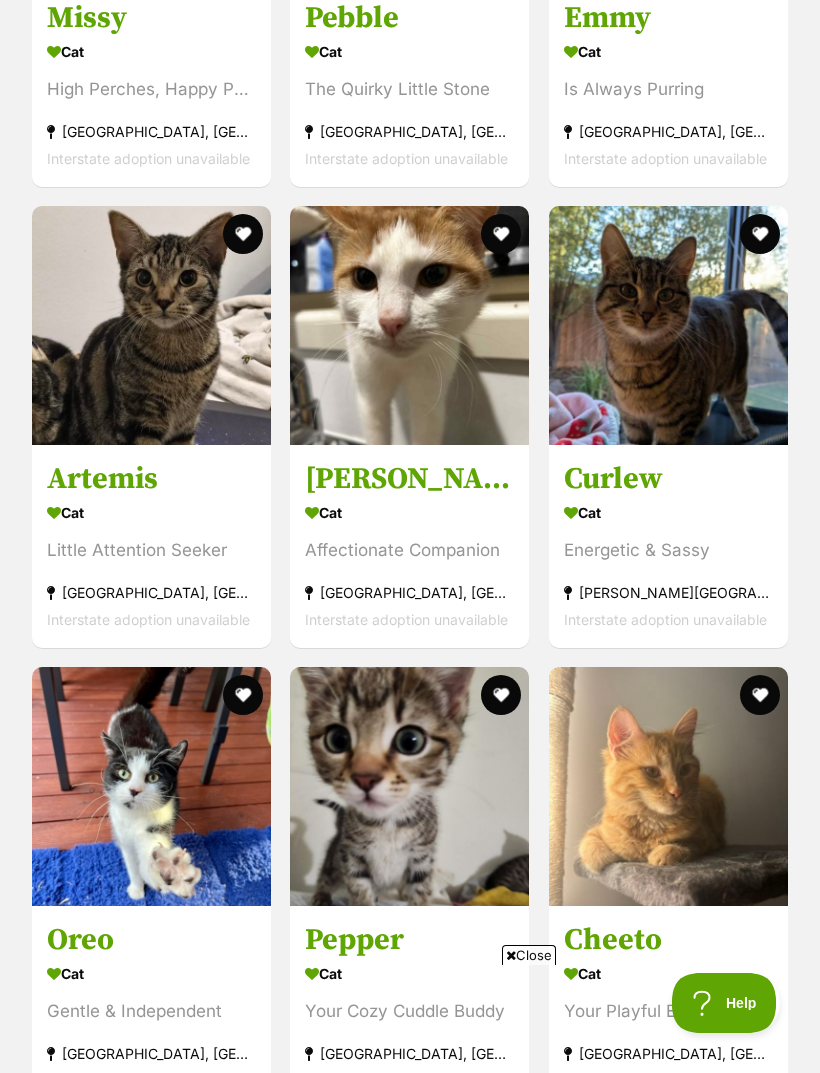 click at bounding box center (668, 325) 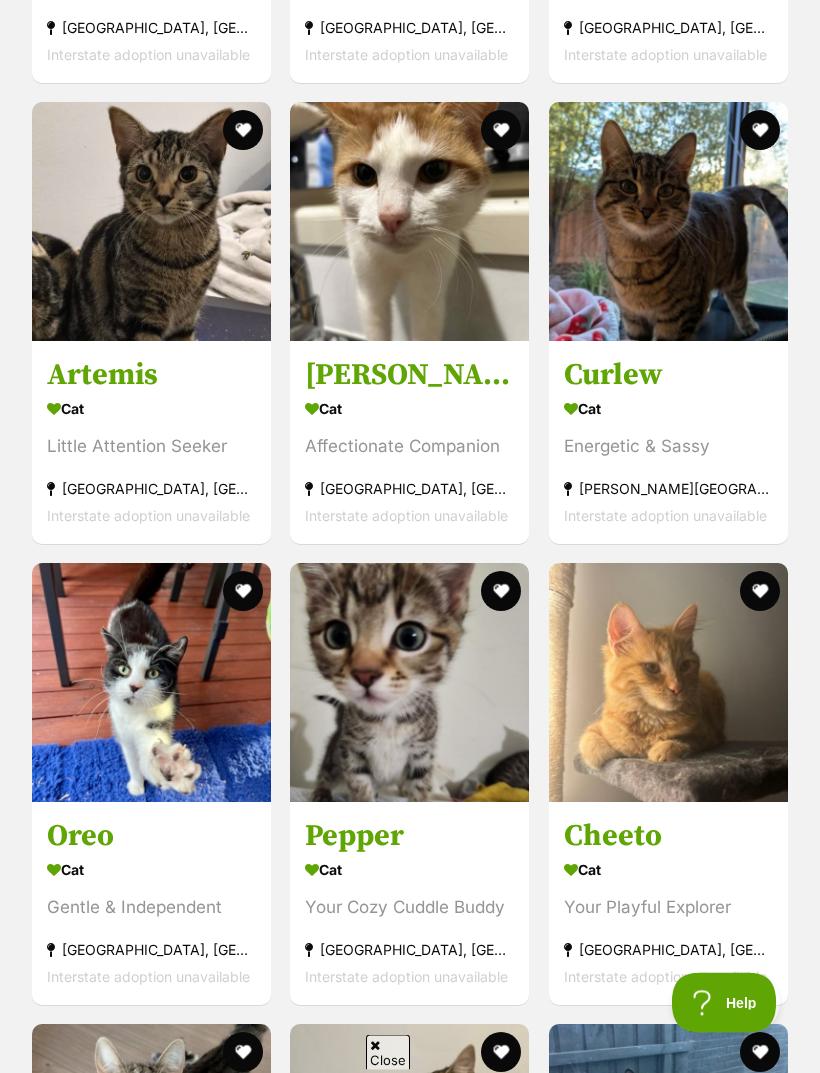 scroll, scrollTop: 8272, scrollLeft: 0, axis: vertical 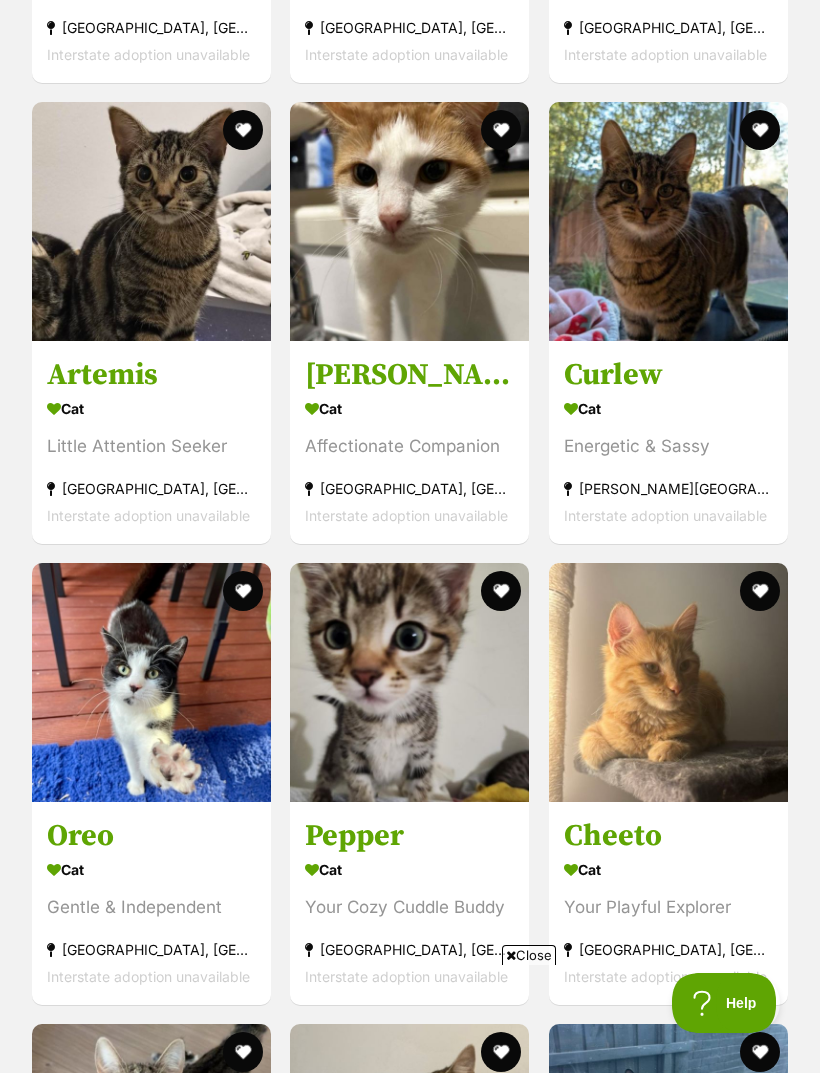 click at bounding box center (409, 682) 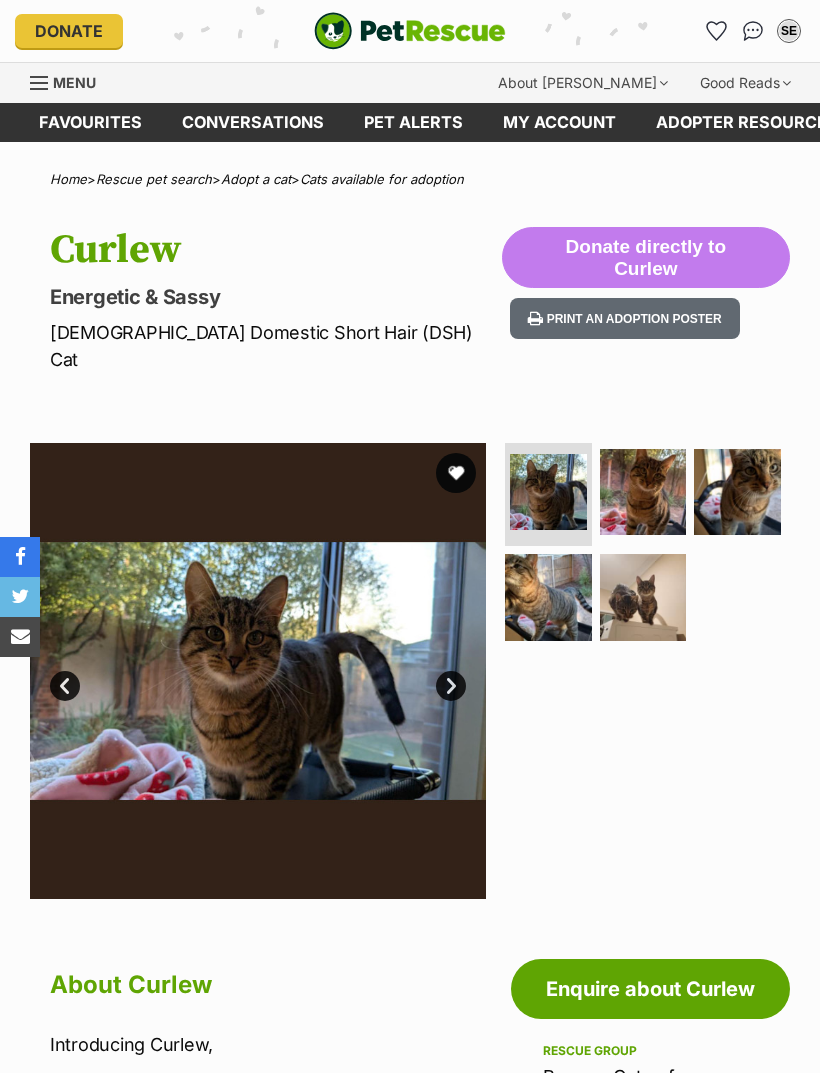 scroll, scrollTop: 456, scrollLeft: 0, axis: vertical 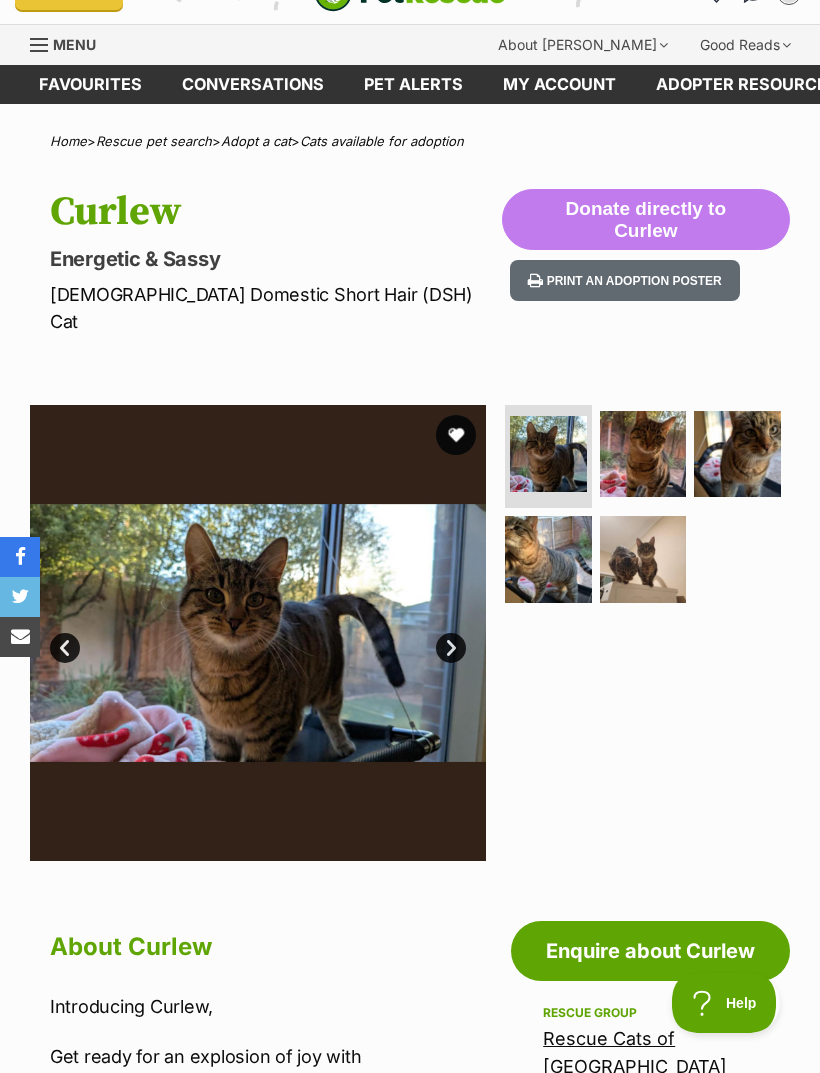 click at bounding box center (643, 559) 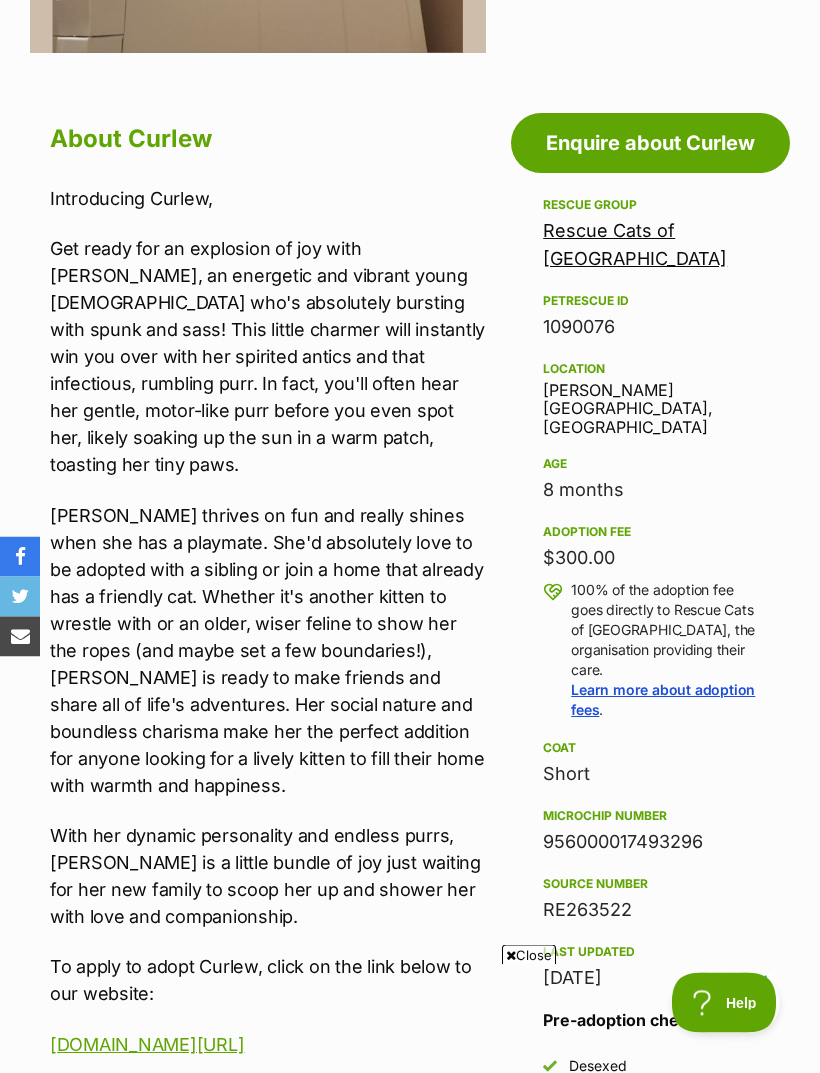 scroll, scrollTop: 846, scrollLeft: 0, axis: vertical 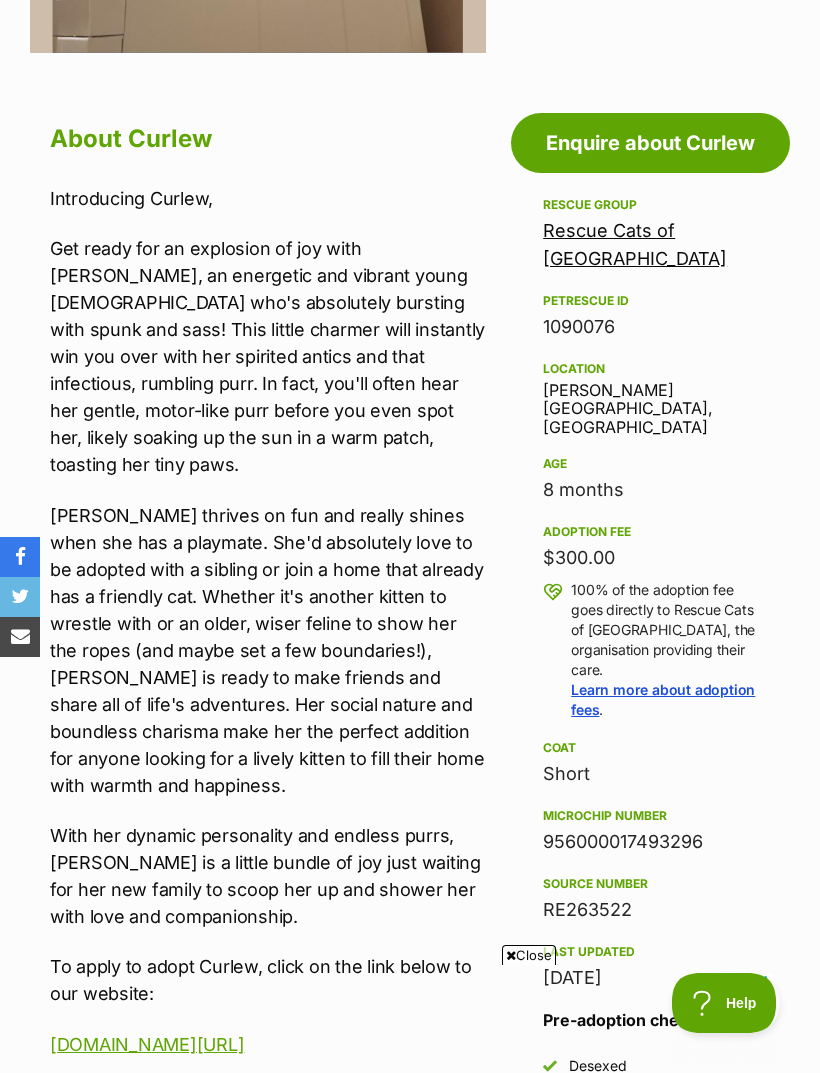 click on "[DOMAIN_NAME][URL]" at bounding box center [147, 1044] 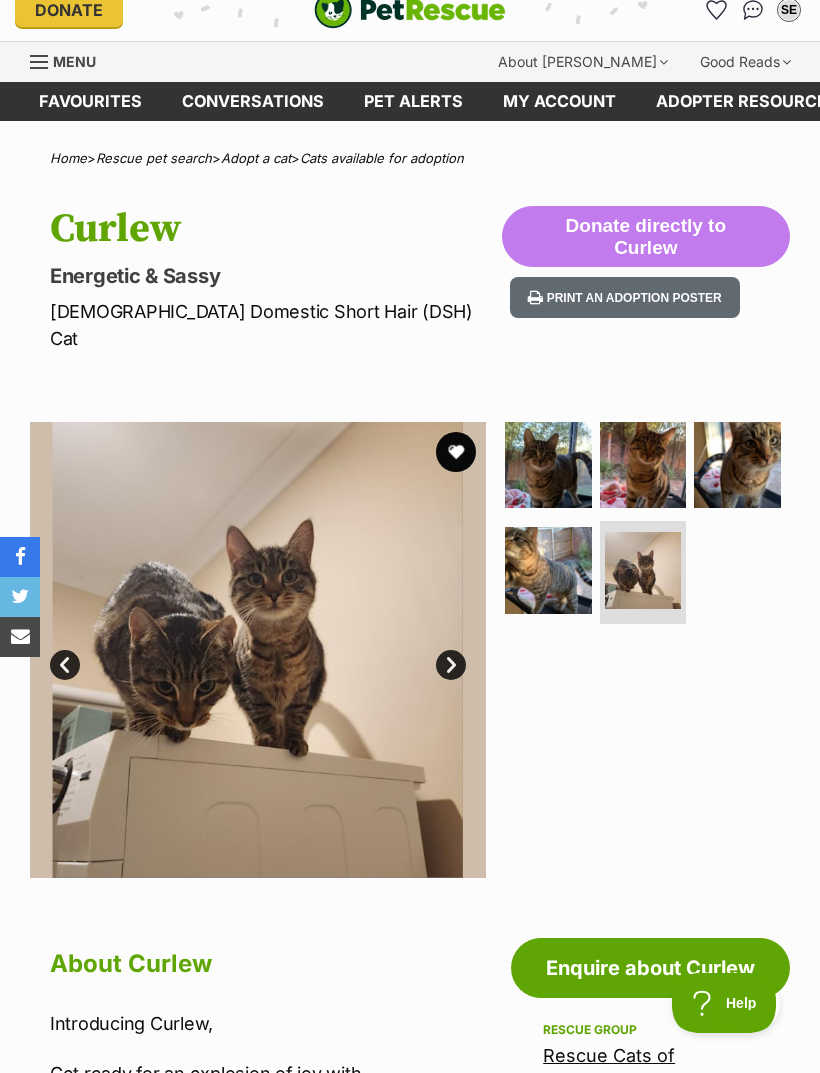 scroll, scrollTop: 22, scrollLeft: 0, axis: vertical 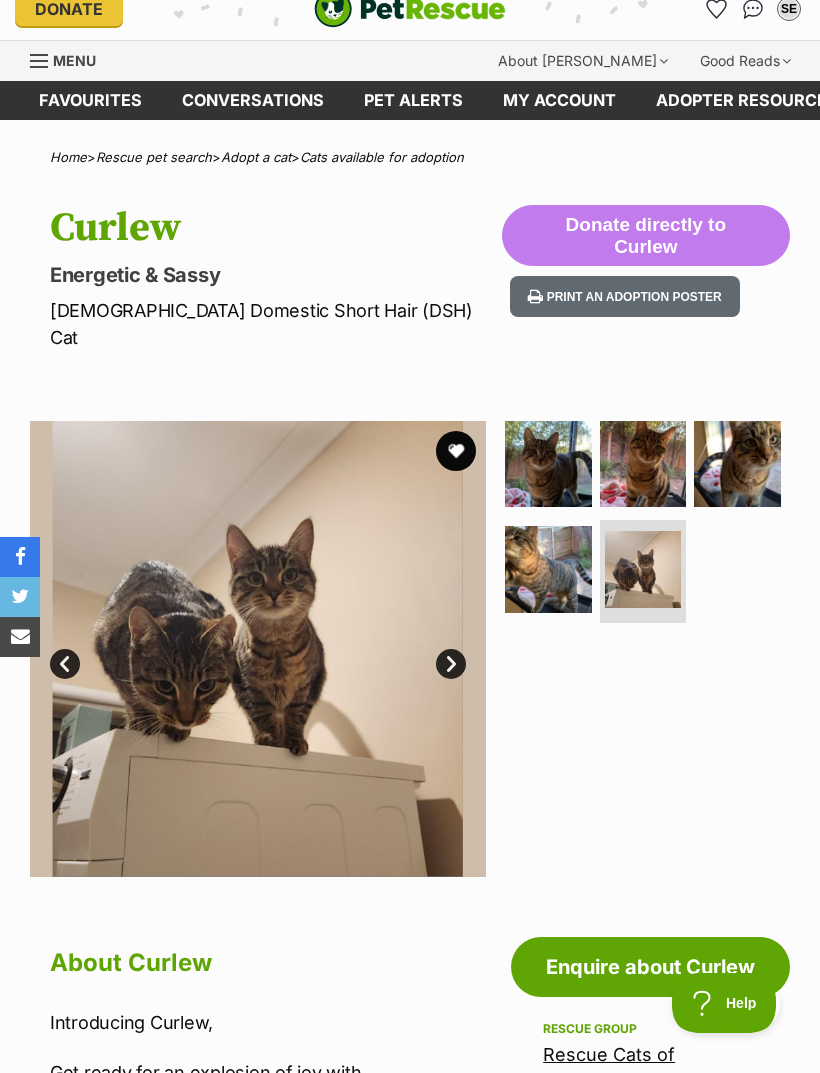 click at bounding box center (258, 649) 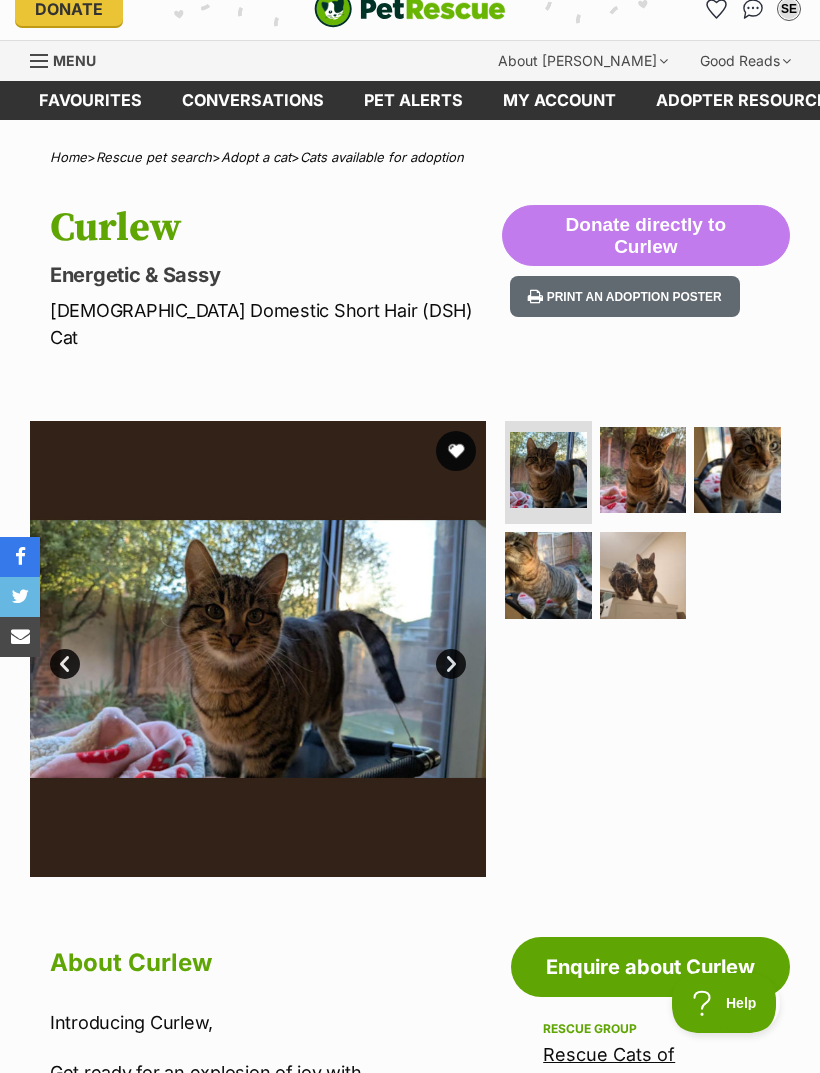 click at bounding box center [643, 470] 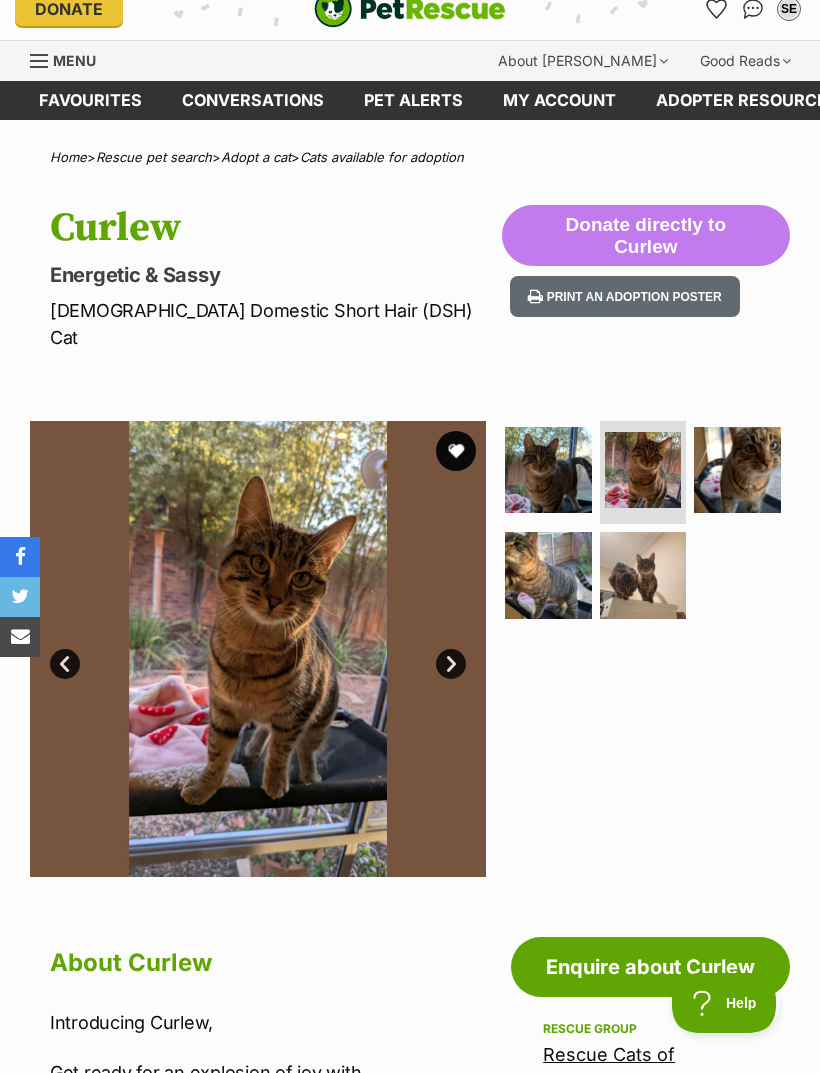 click at bounding box center (737, 470) 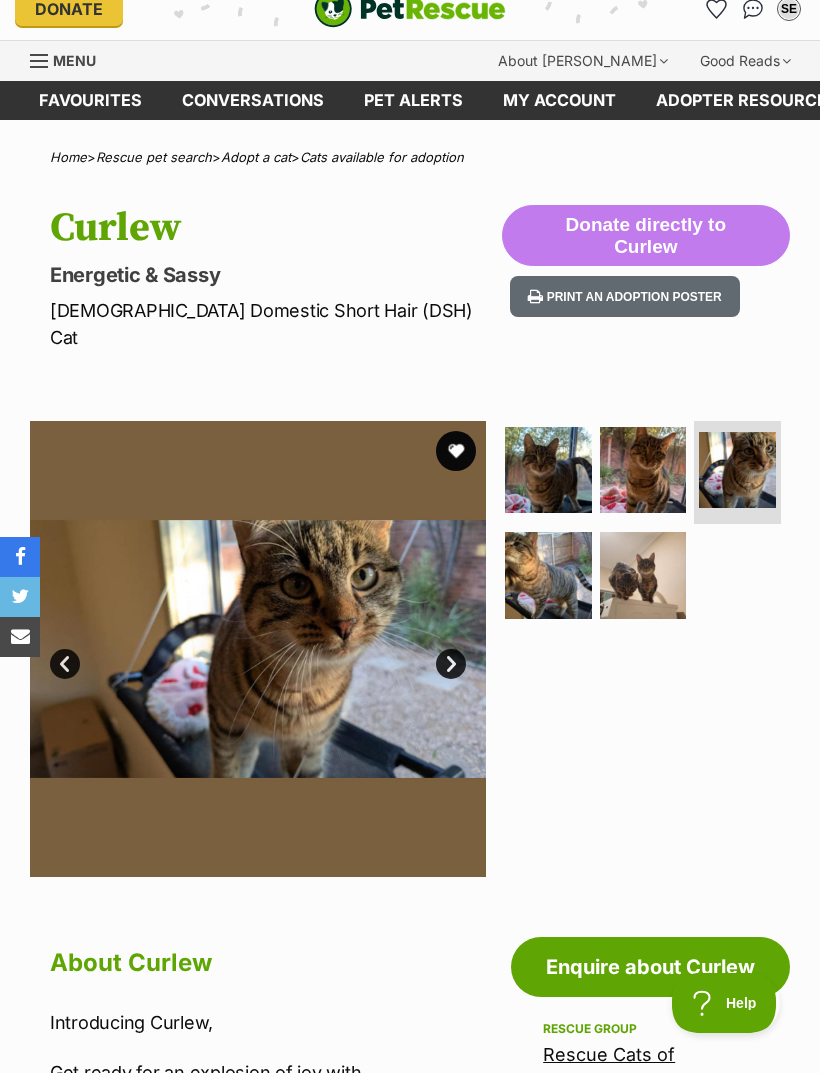 click at bounding box center [548, 575] 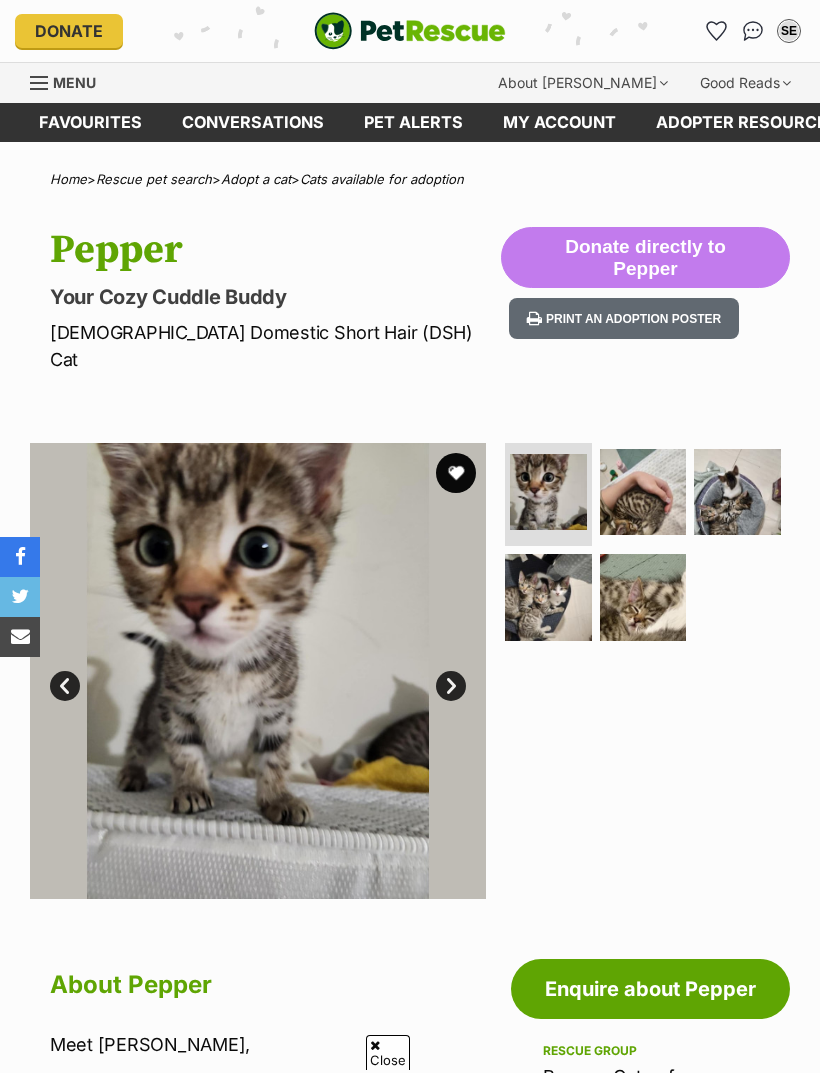 scroll, scrollTop: 485, scrollLeft: 0, axis: vertical 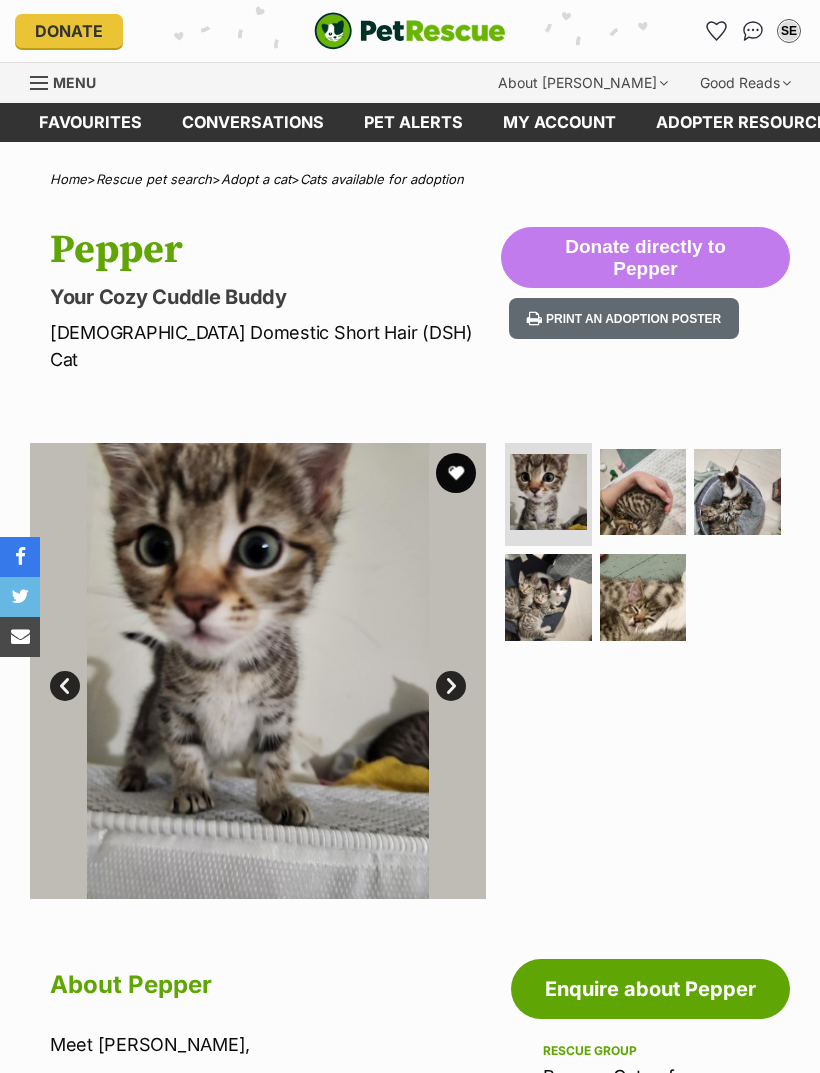 click at bounding box center (643, 492) 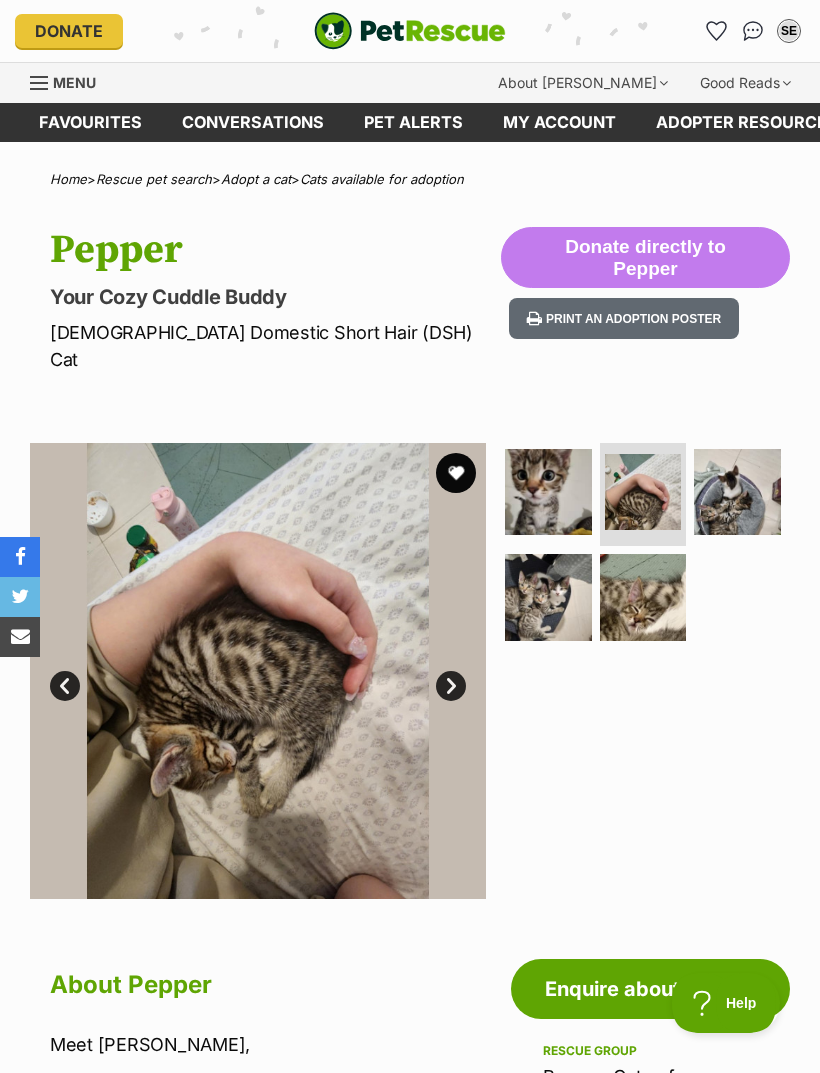 scroll, scrollTop: 0, scrollLeft: 0, axis: both 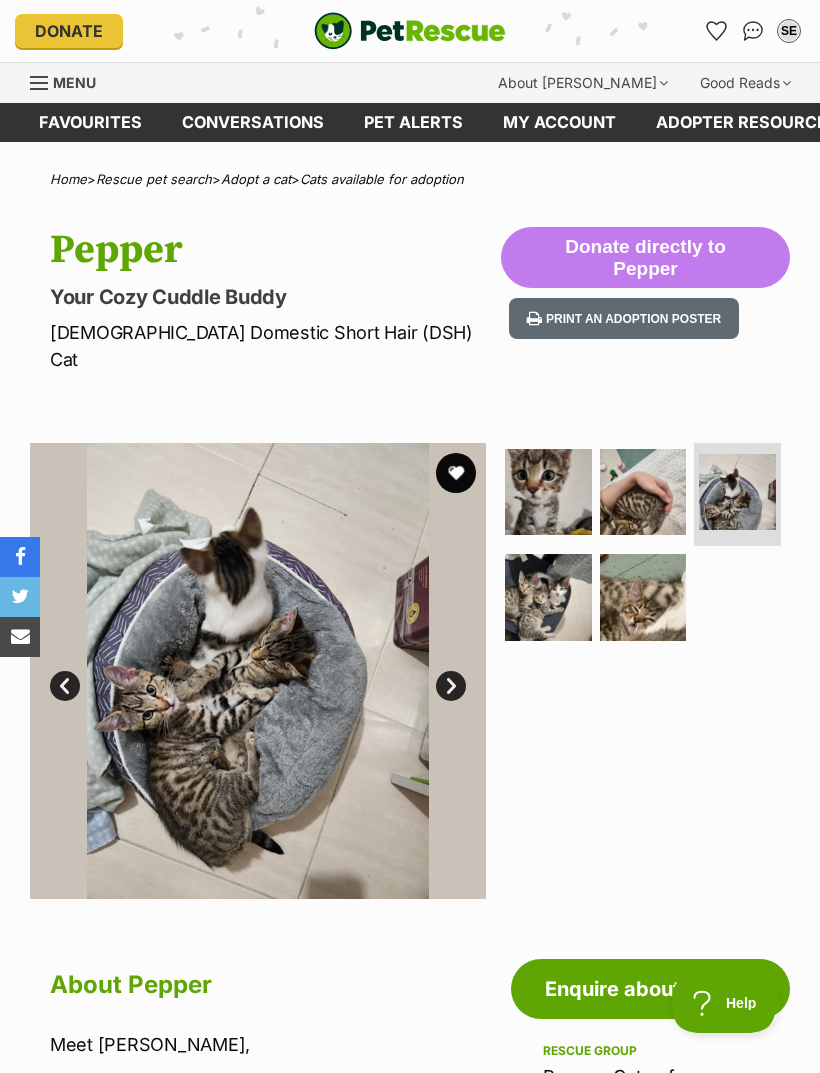 click at bounding box center [548, 597] 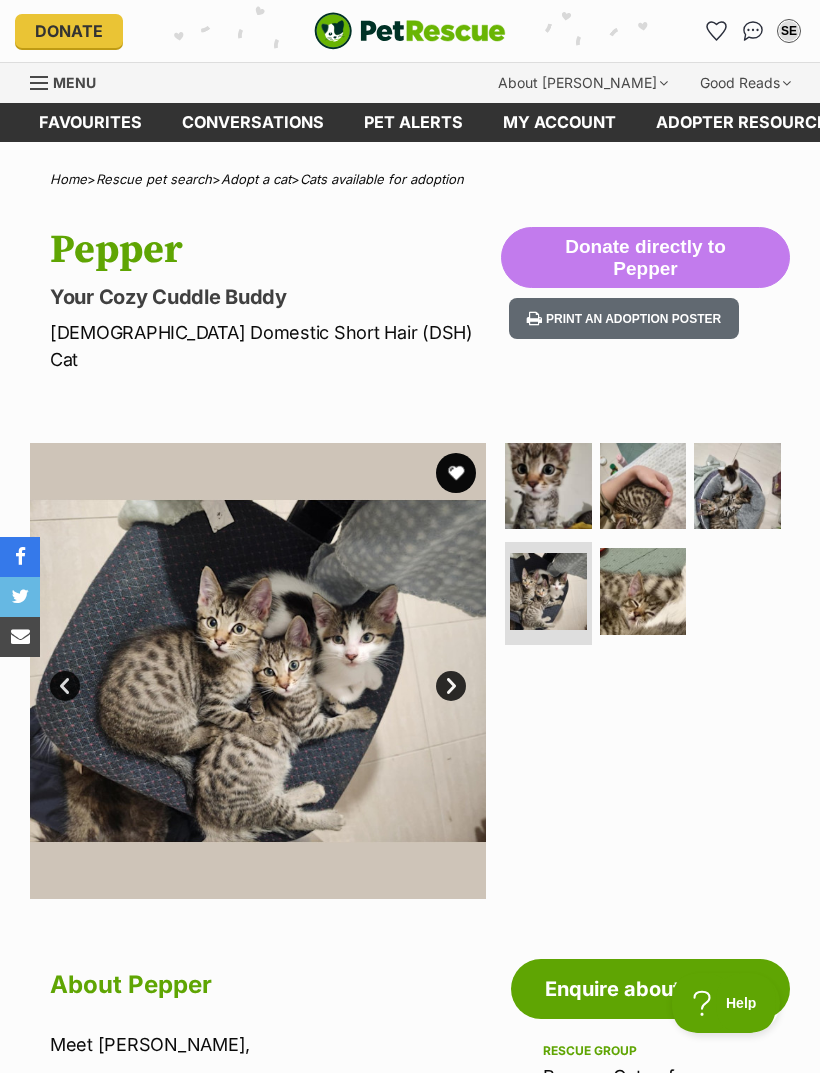 click at bounding box center [643, 591] 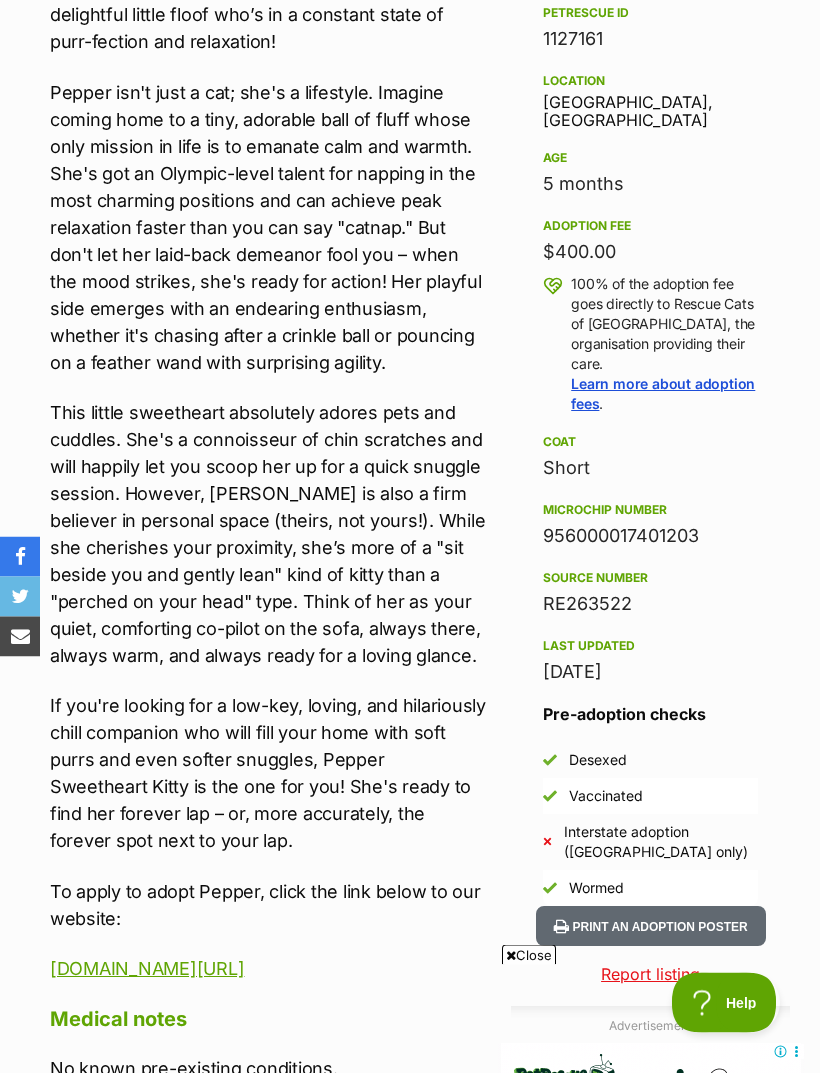 scroll, scrollTop: 1134, scrollLeft: 0, axis: vertical 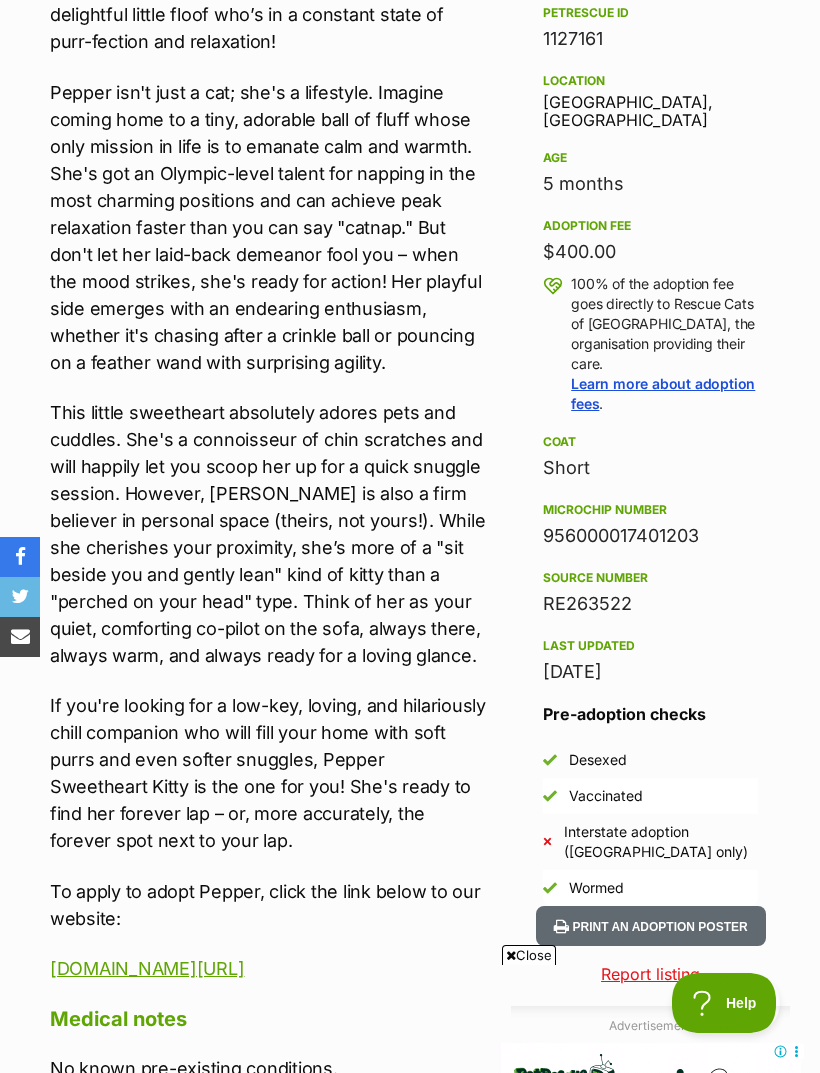 click on "RE263522" at bounding box center [650, 604] 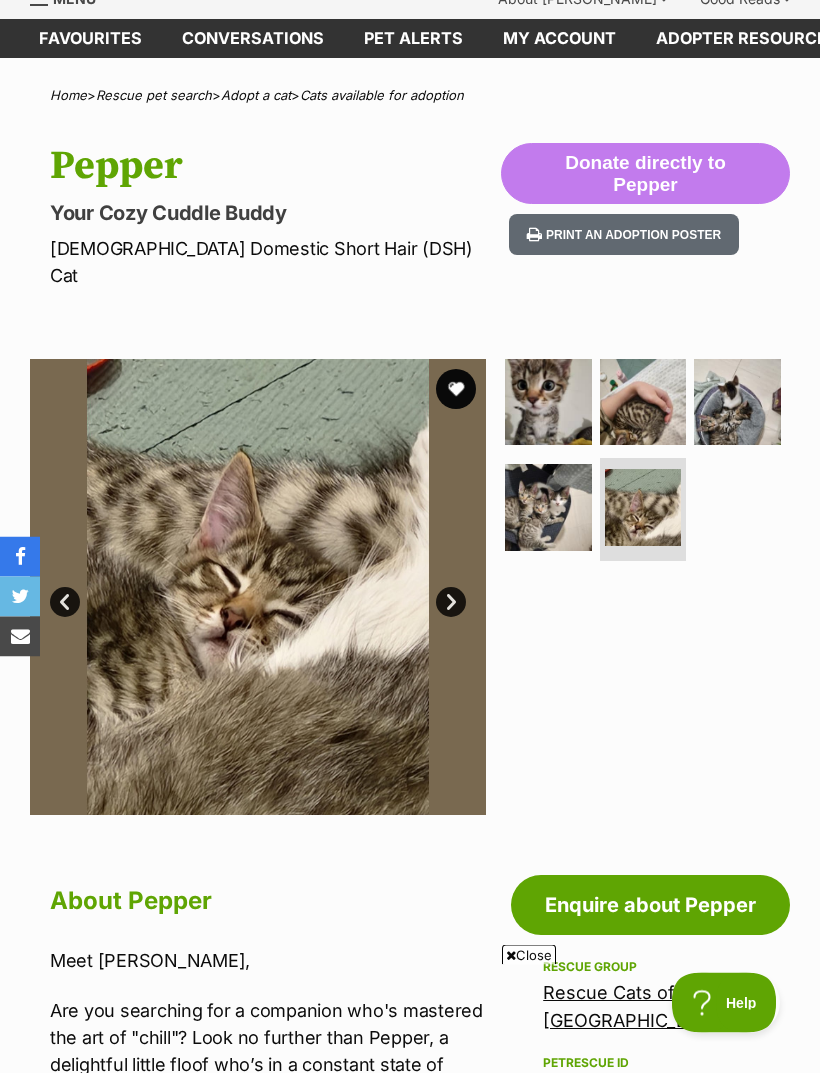 scroll, scrollTop: 73, scrollLeft: 0, axis: vertical 